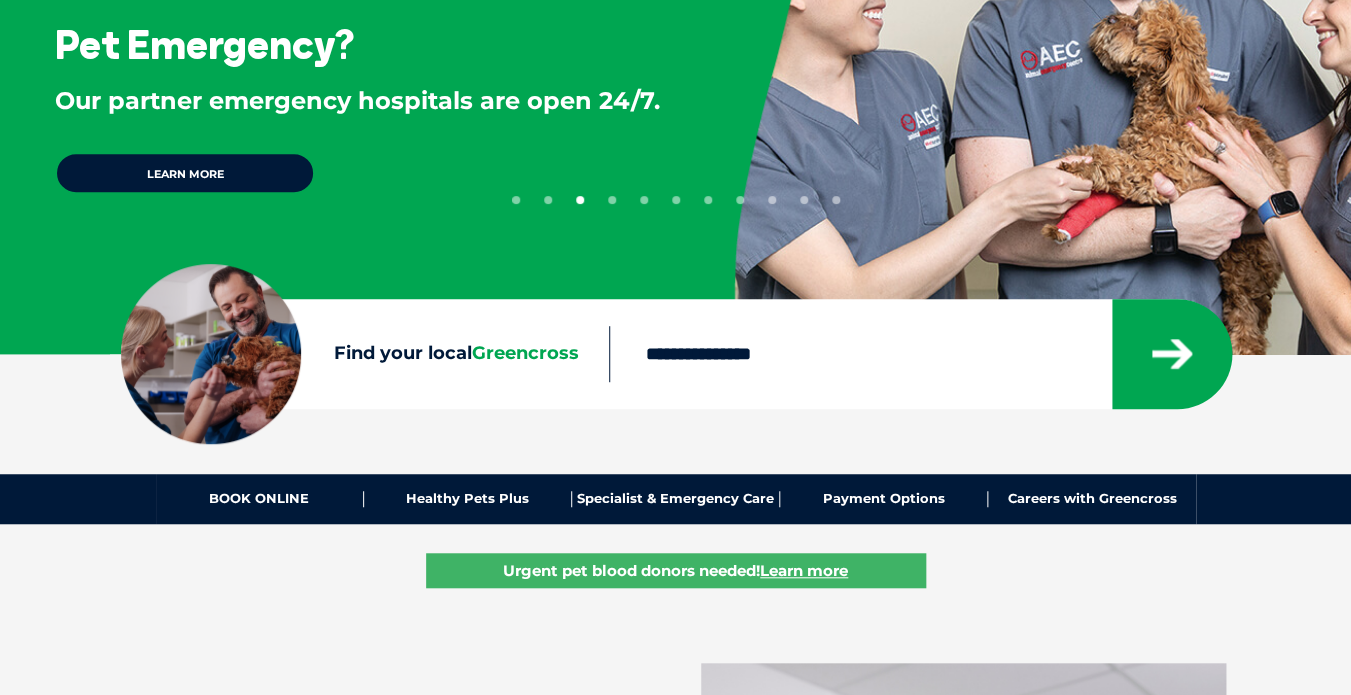 scroll, scrollTop: 0, scrollLeft: 0, axis: both 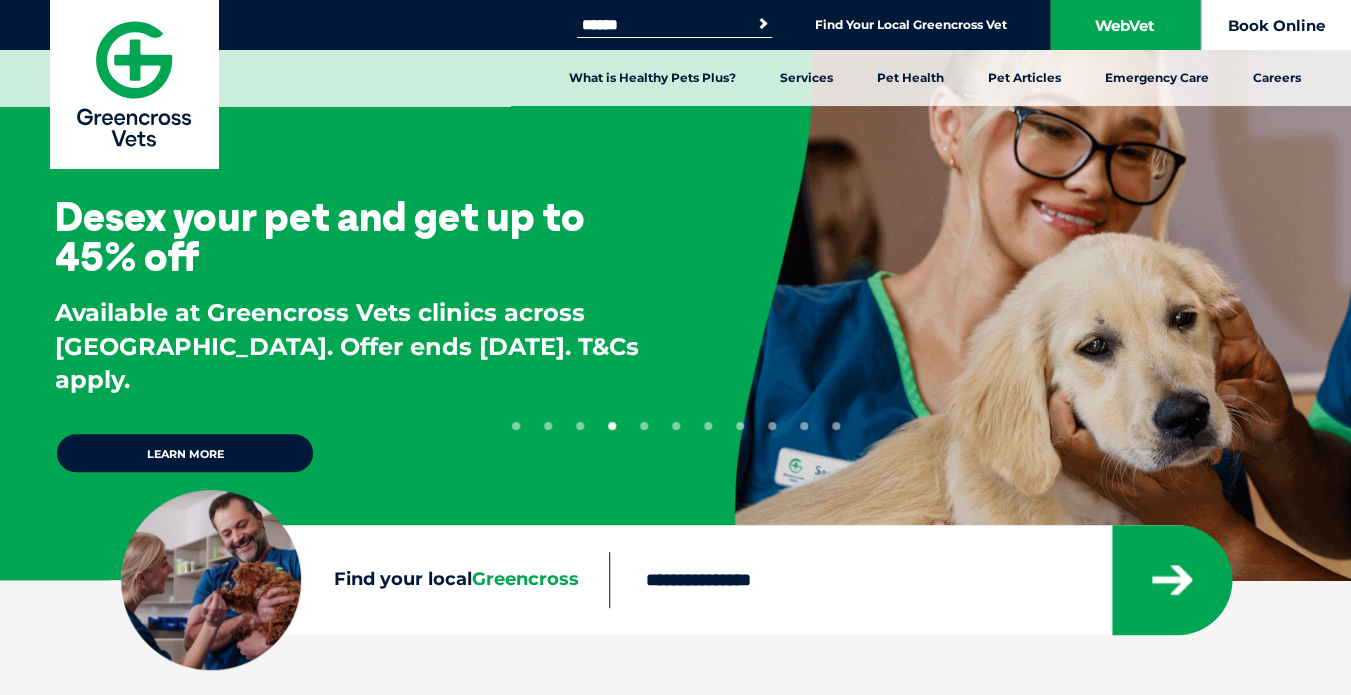 click on "Book Online" at bounding box center (1276, 25) 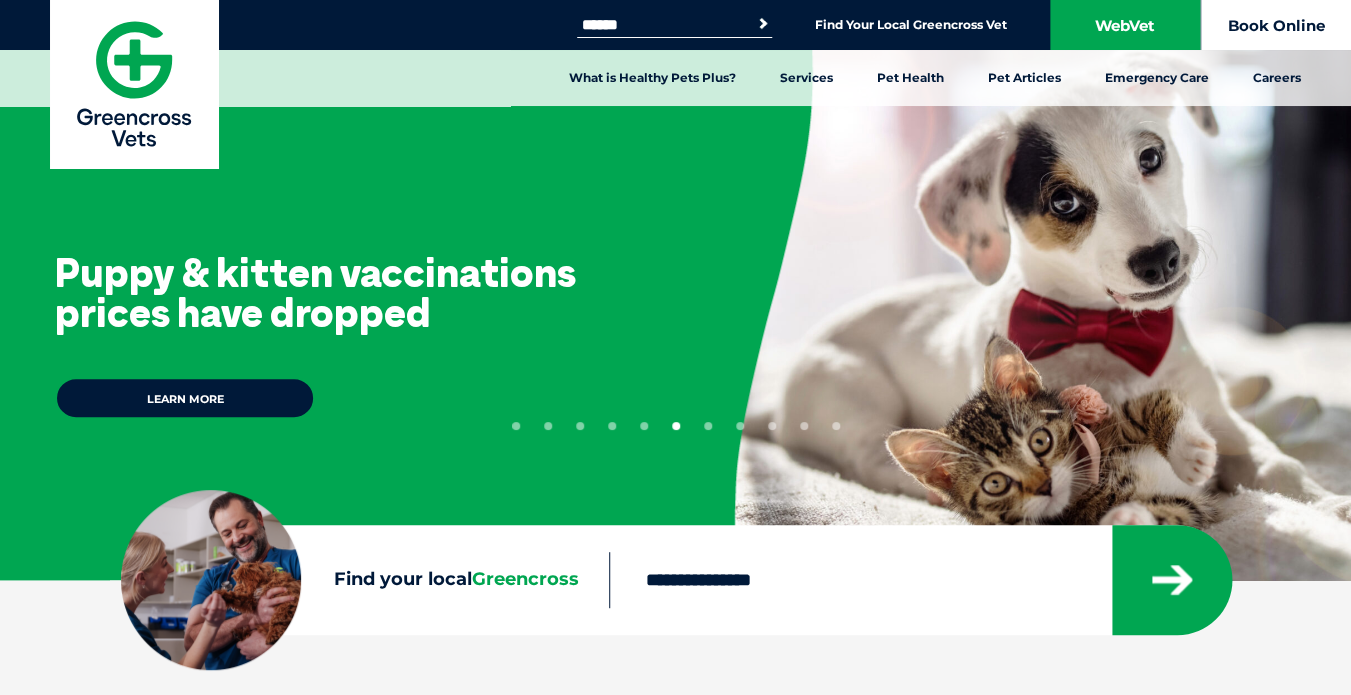 click on "Book Online" at bounding box center (1276, 25) 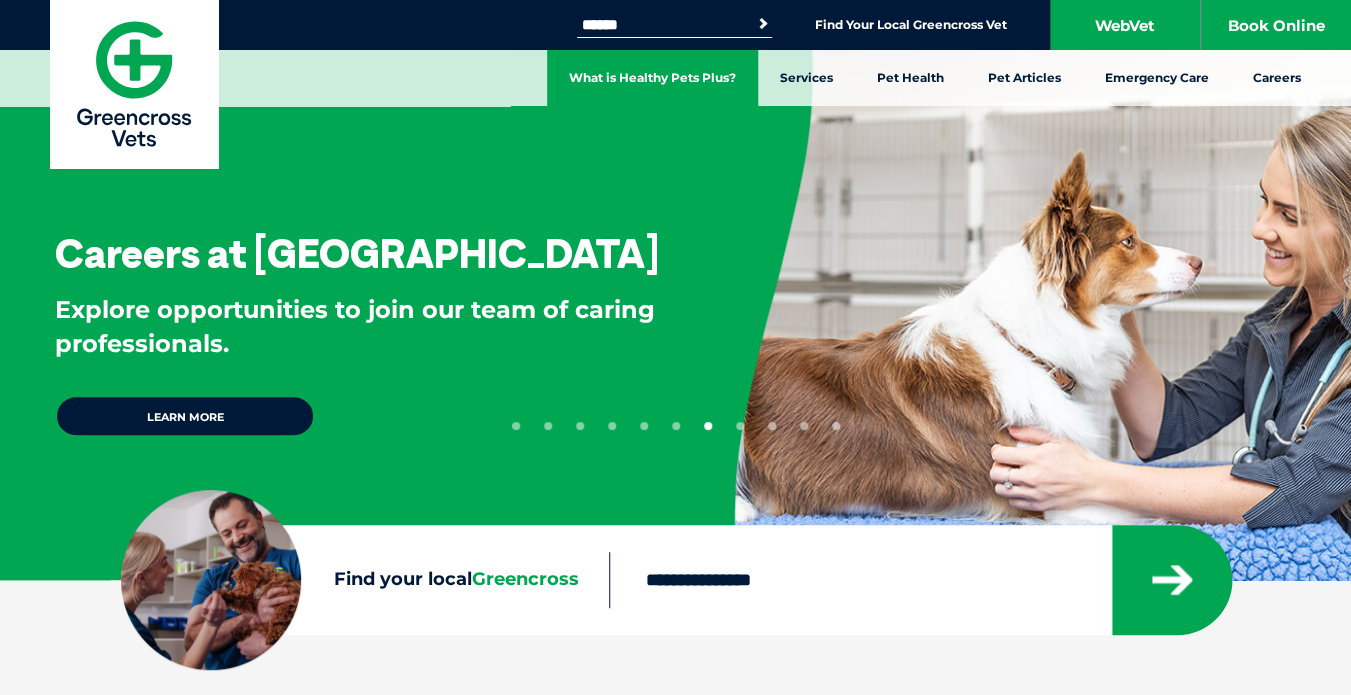 click on "What is Healthy Pets Plus?" at bounding box center (652, 78) 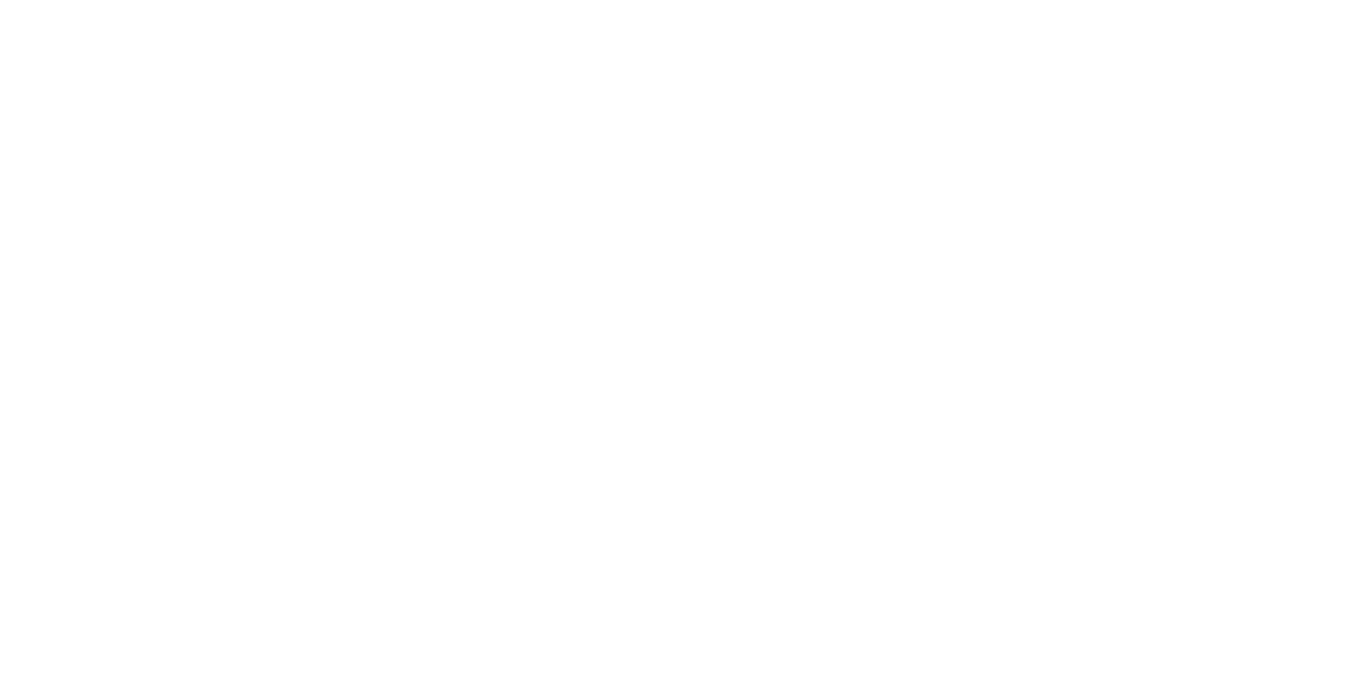scroll, scrollTop: 0, scrollLeft: 0, axis: both 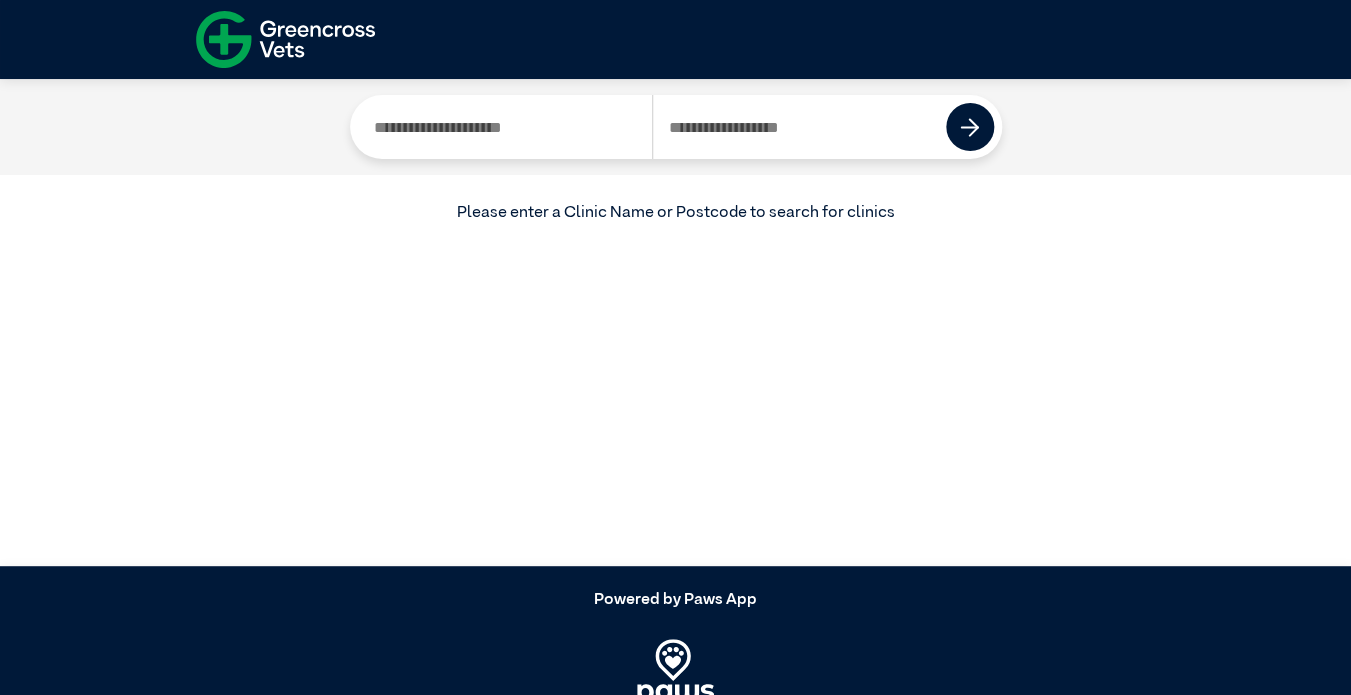 click at bounding box center [799, 127] 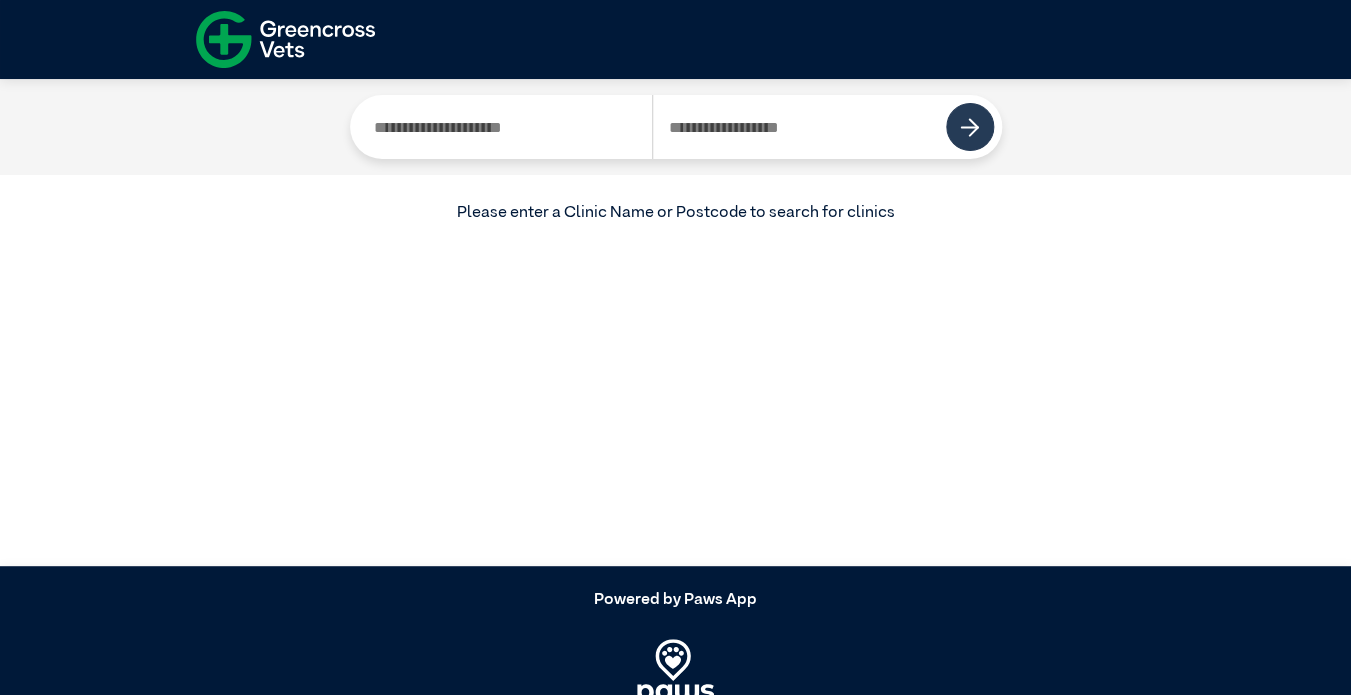click at bounding box center (969, 127) 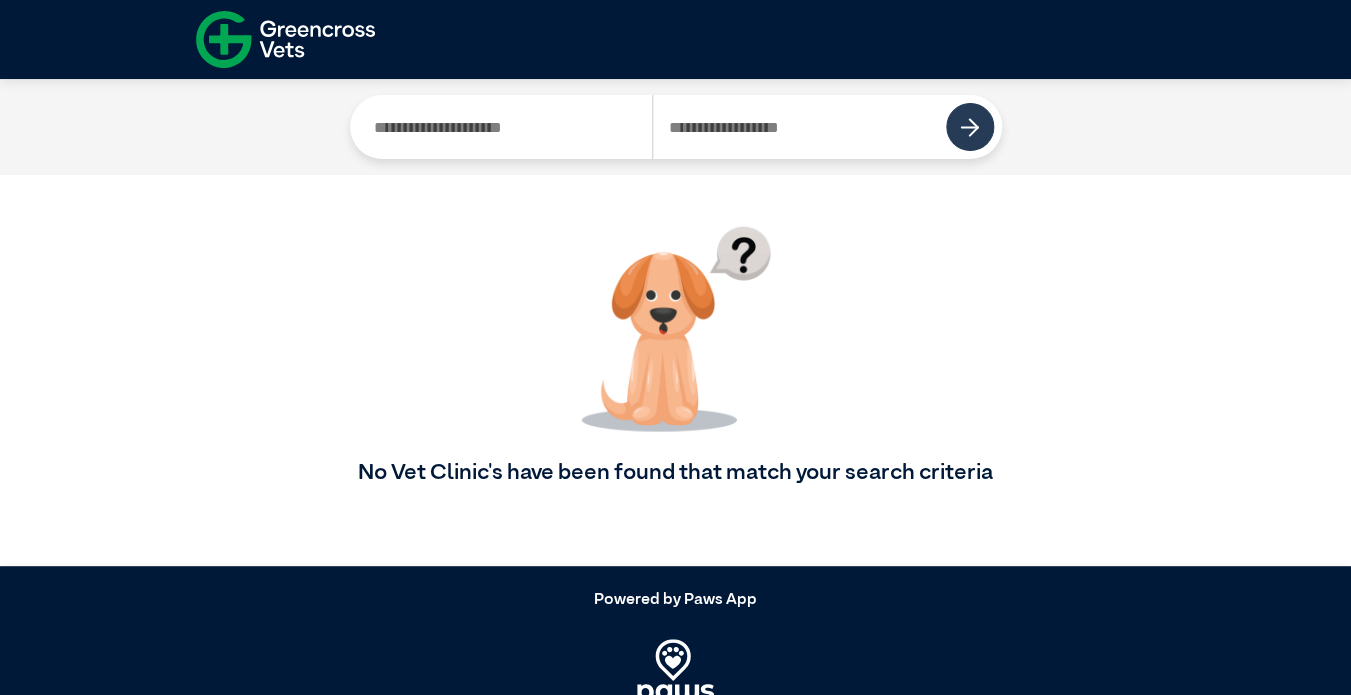 click at bounding box center [969, 127] 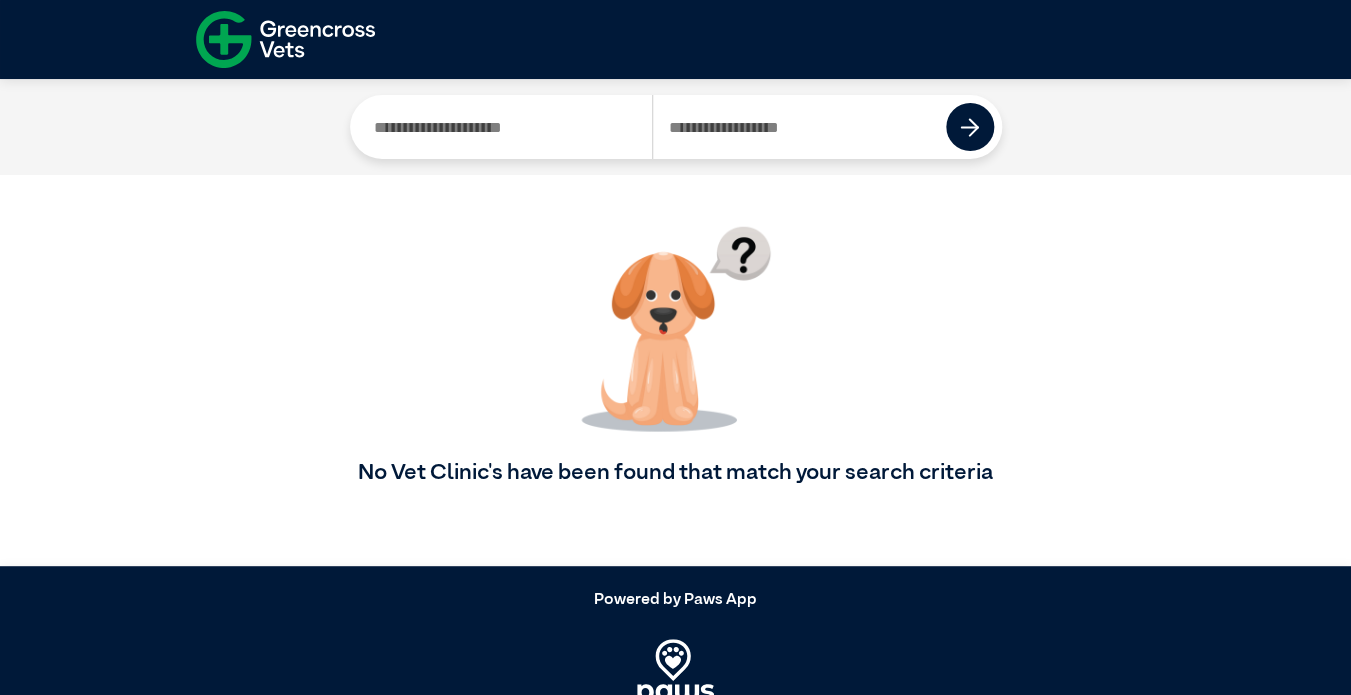 click on "****" at bounding box center (799, 127) 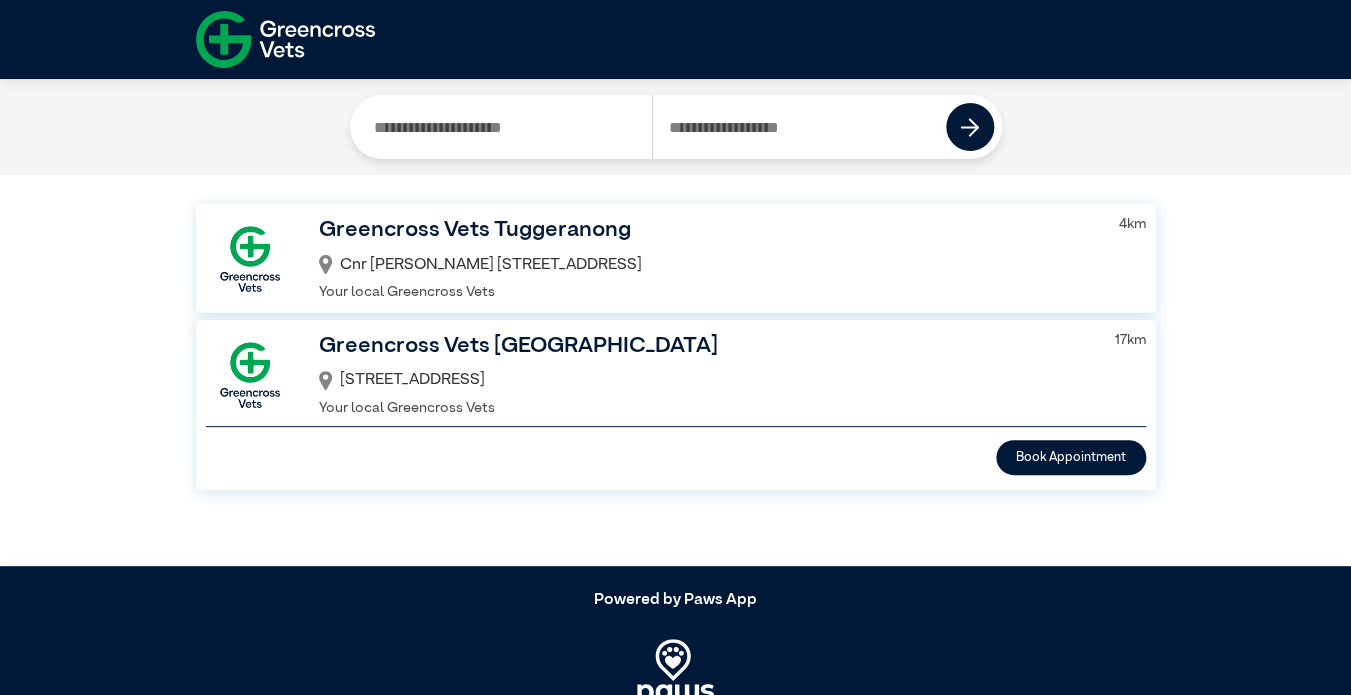 click on "Greencross Vets Tuggeranong" at bounding box center [706, 231] 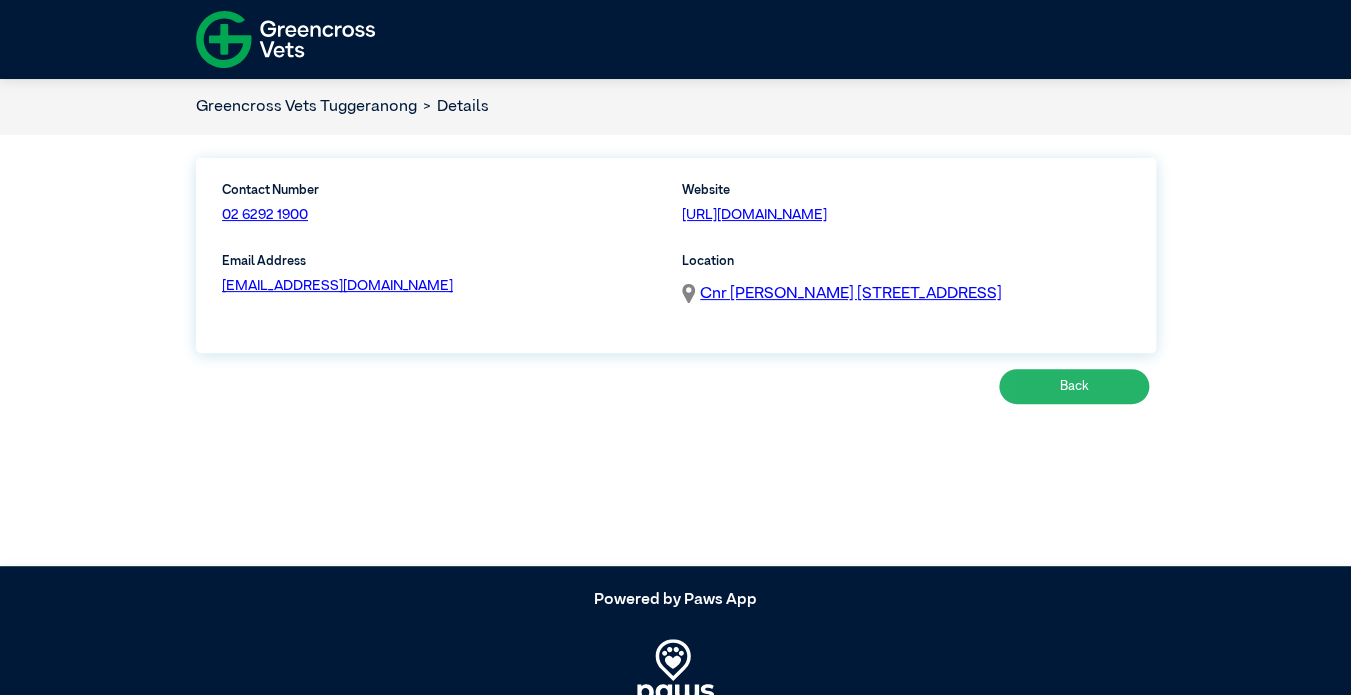 click on "Back" at bounding box center [1074, 386] 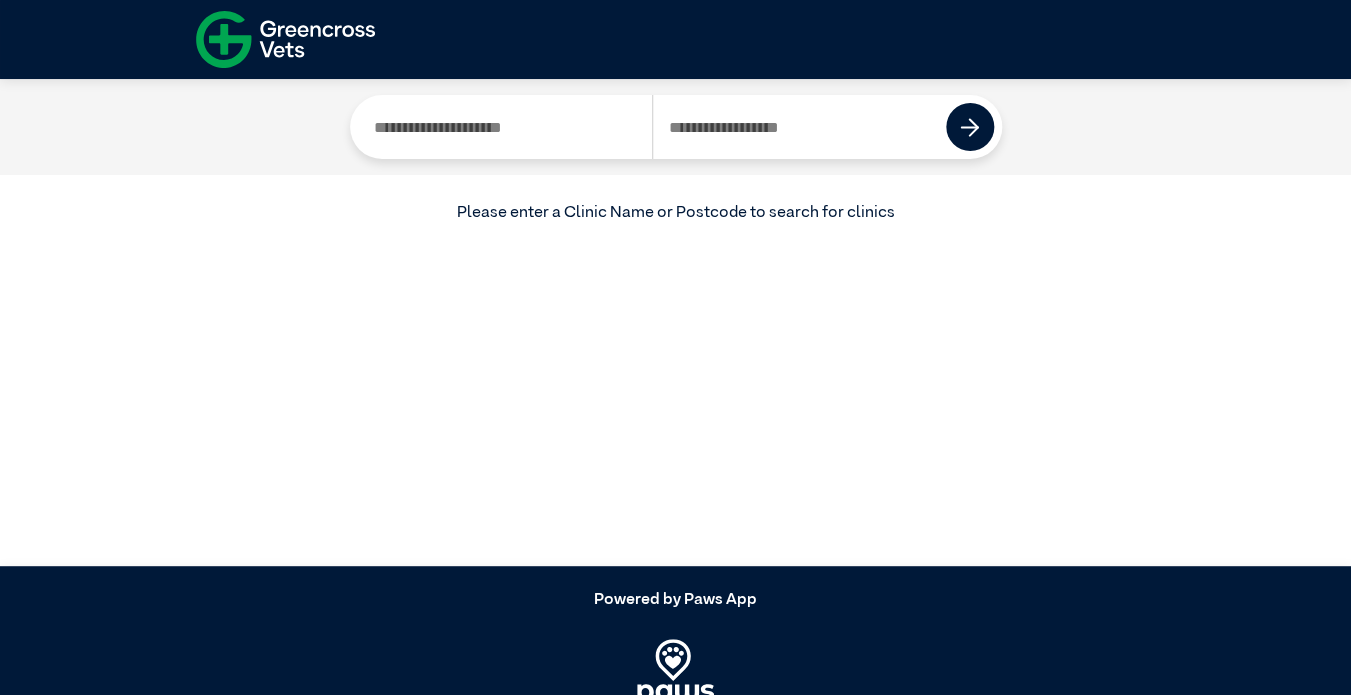 click at bounding box center (799, 127) 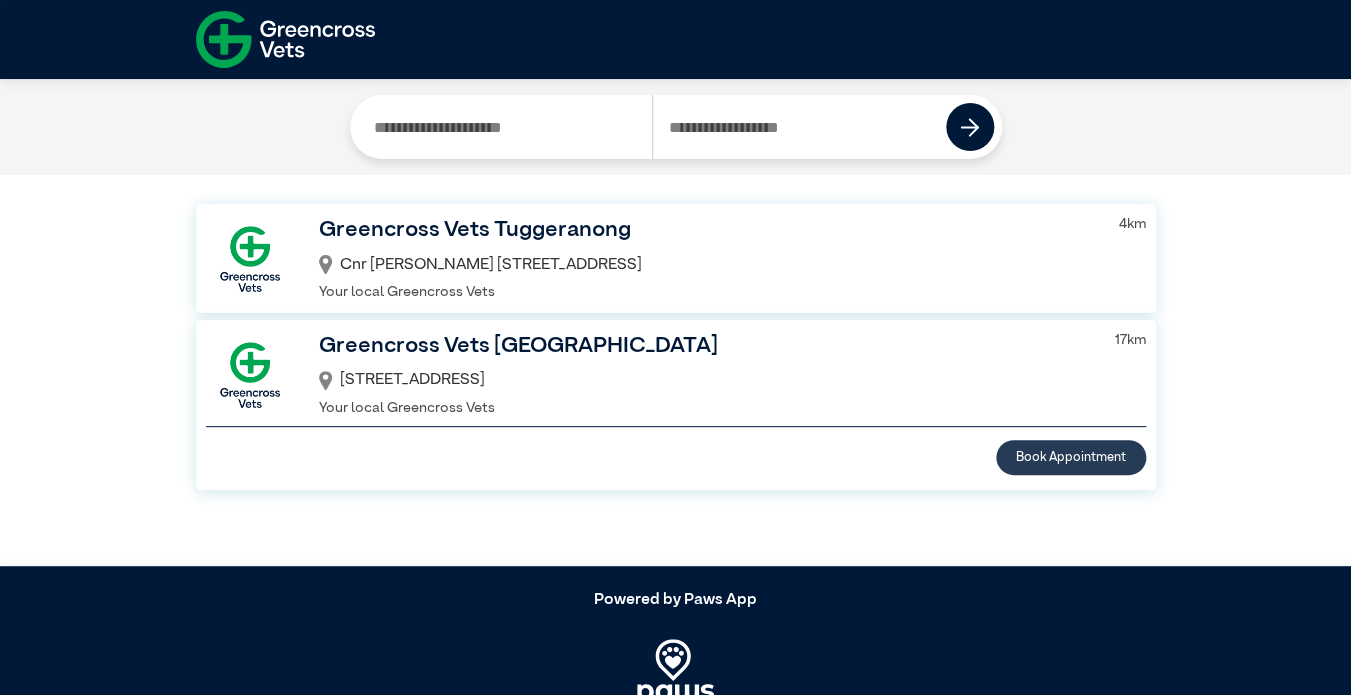 click on "Book Appointment" at bounding box center (1071, 457) 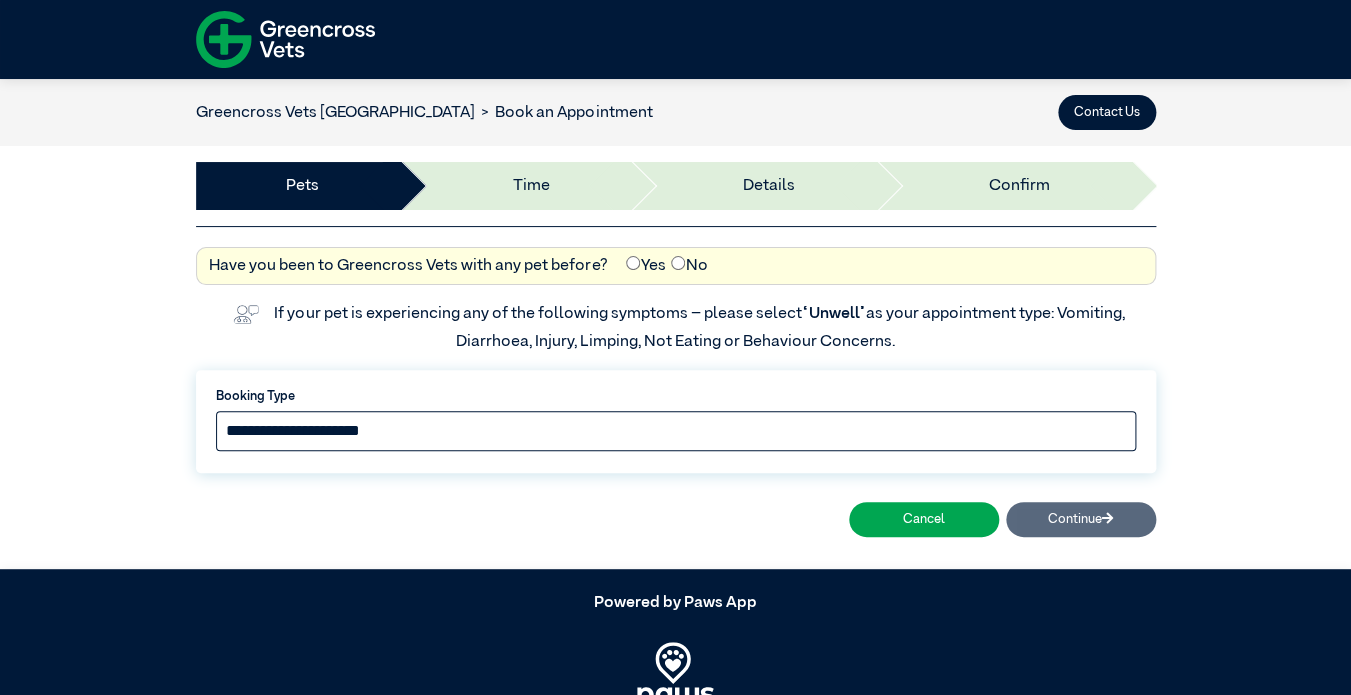 select on "*****" 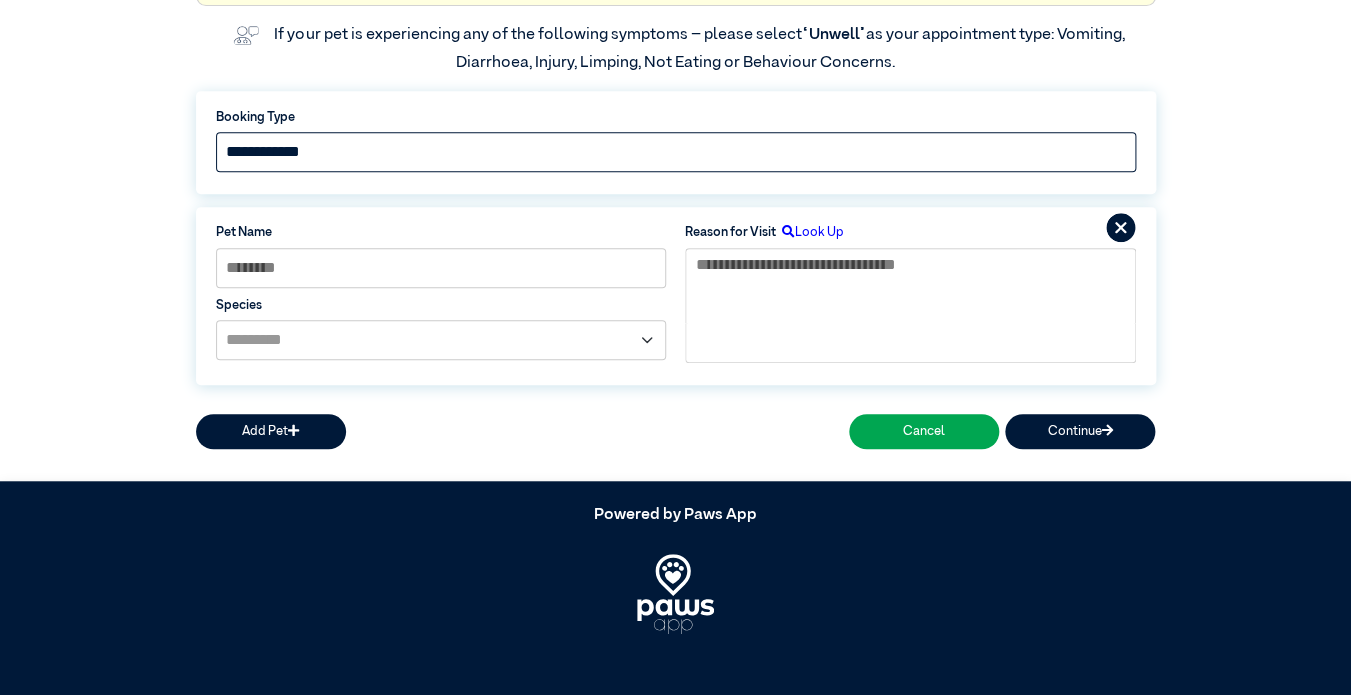 scroll, scrollTop: 280, scrollLeft: 0, axis: vertical 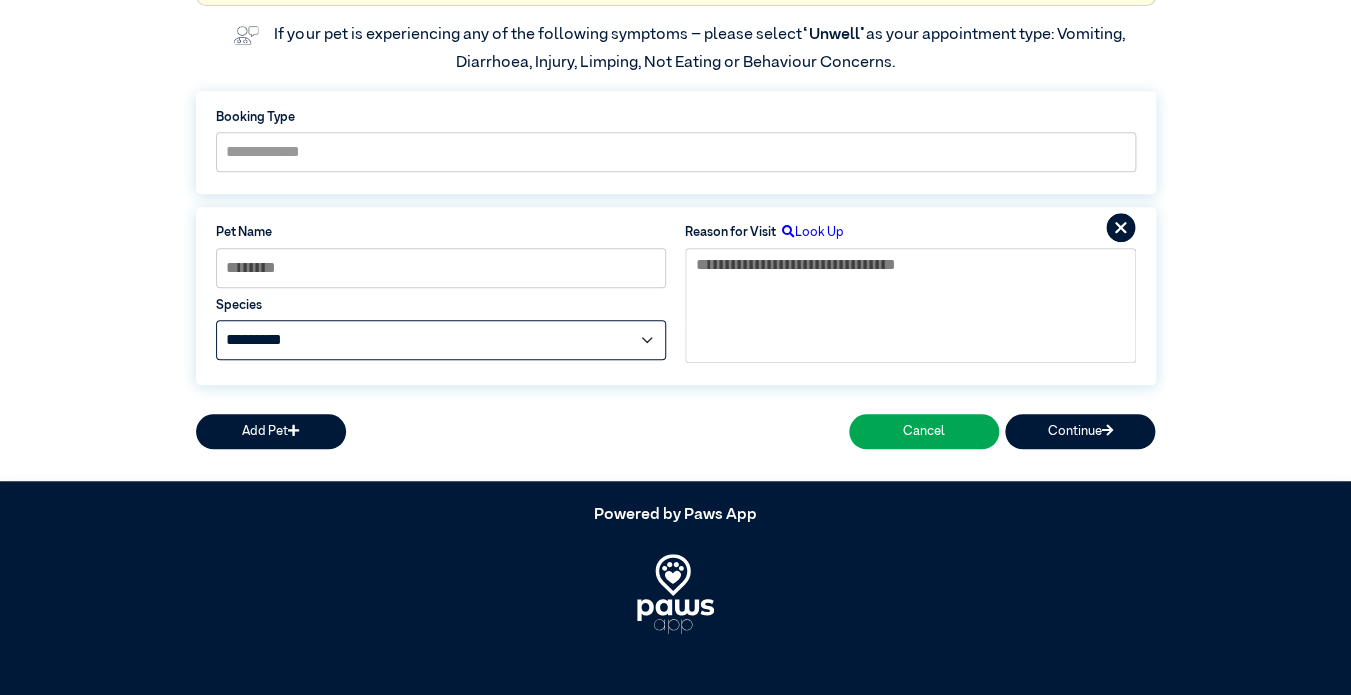 select on "*****" 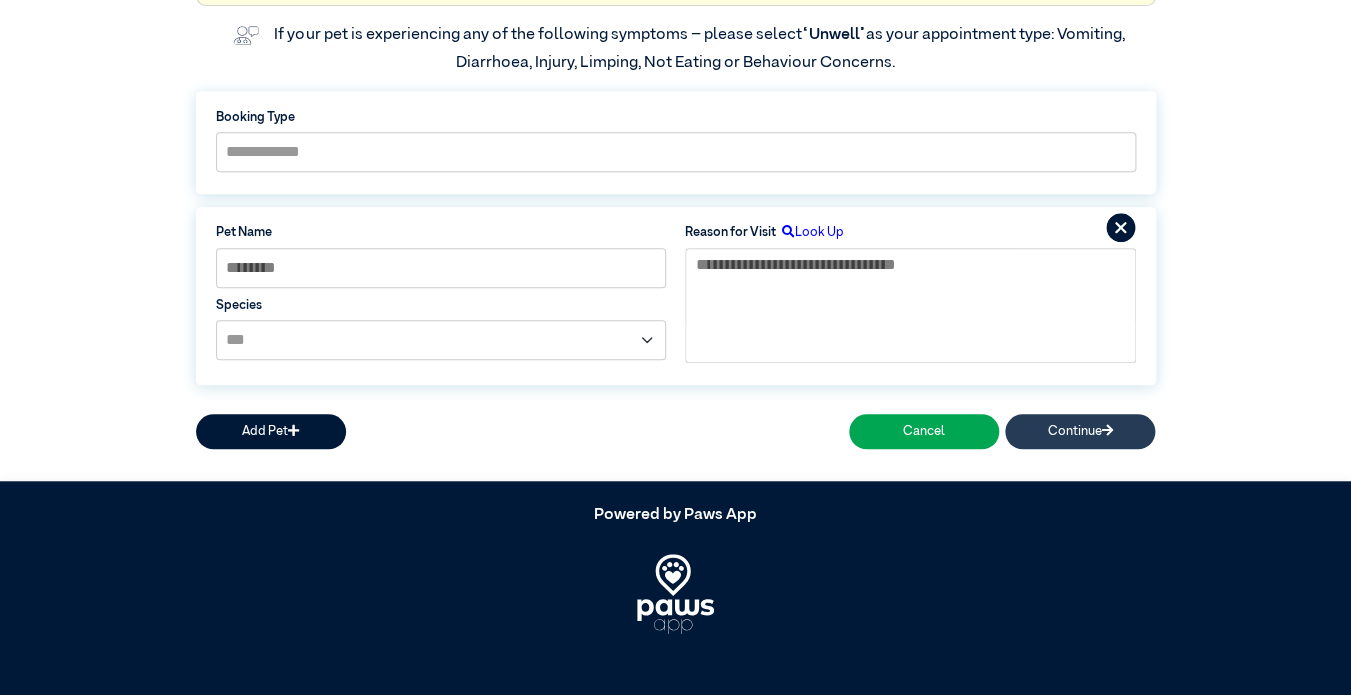 click on "Continue" at bounding box center [1080, 431] 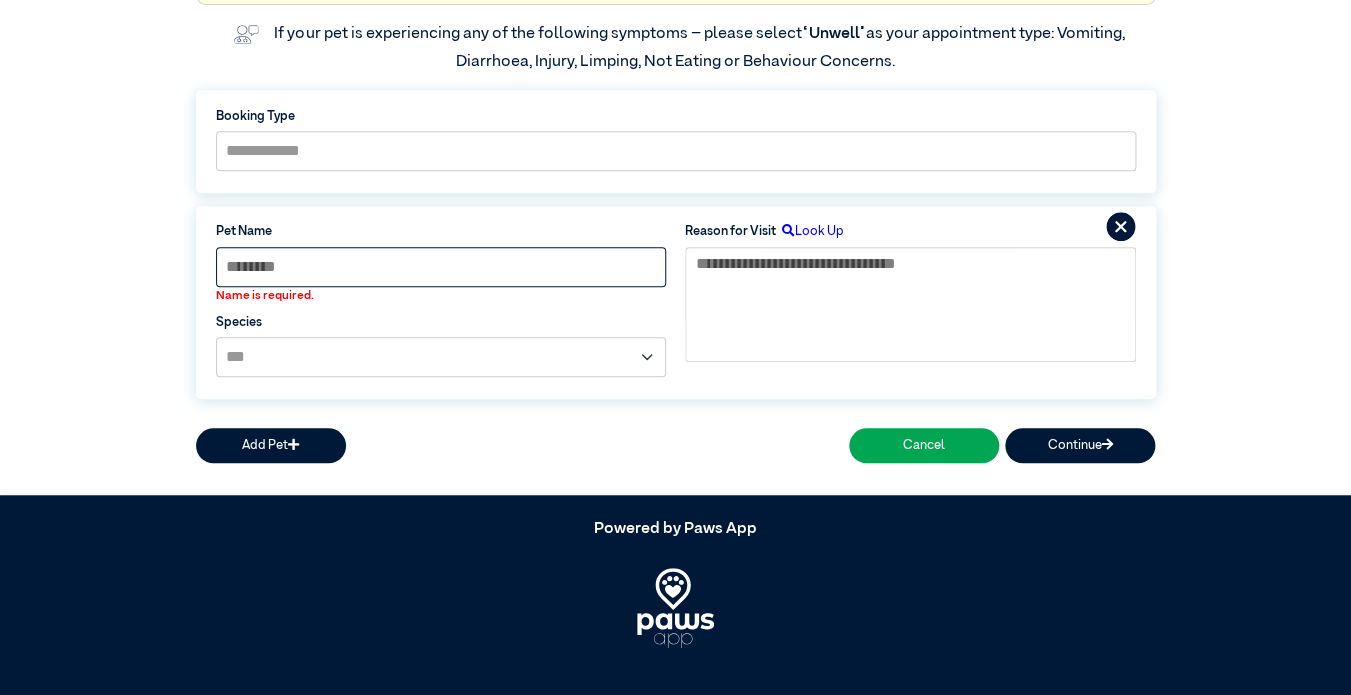 click at bounding box center (441, 267) 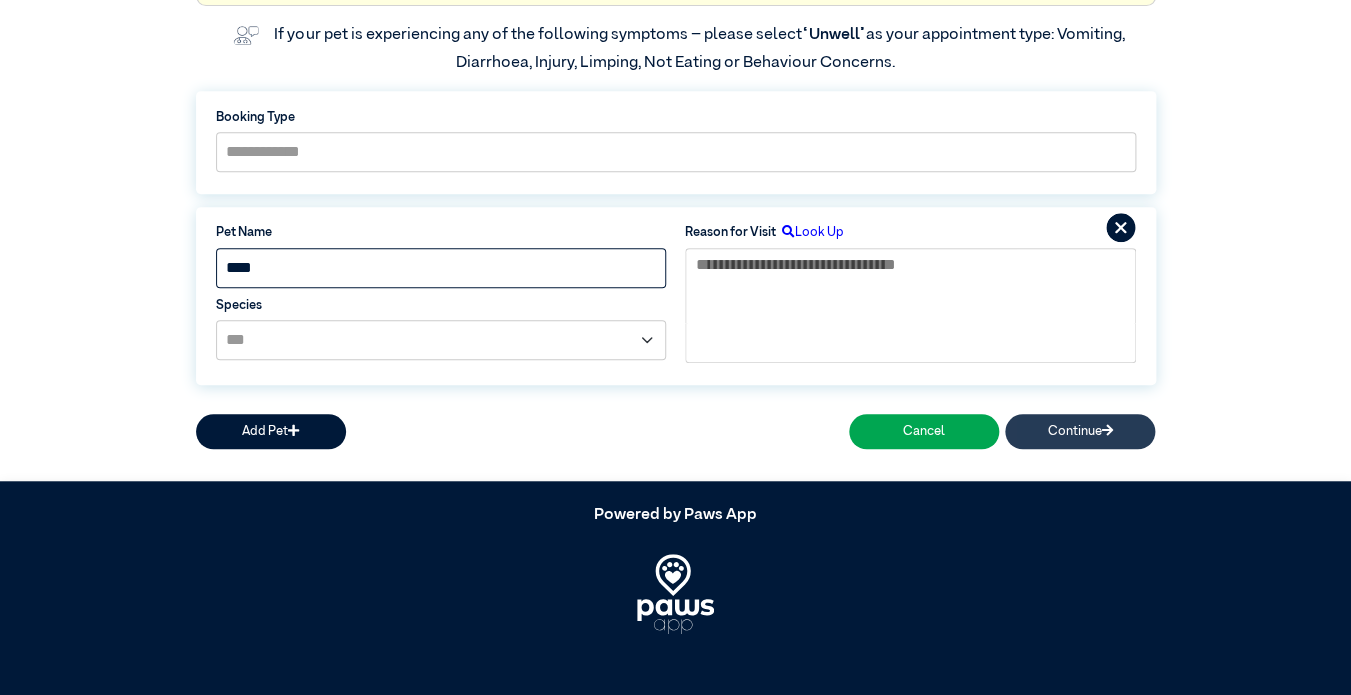 type on "****" 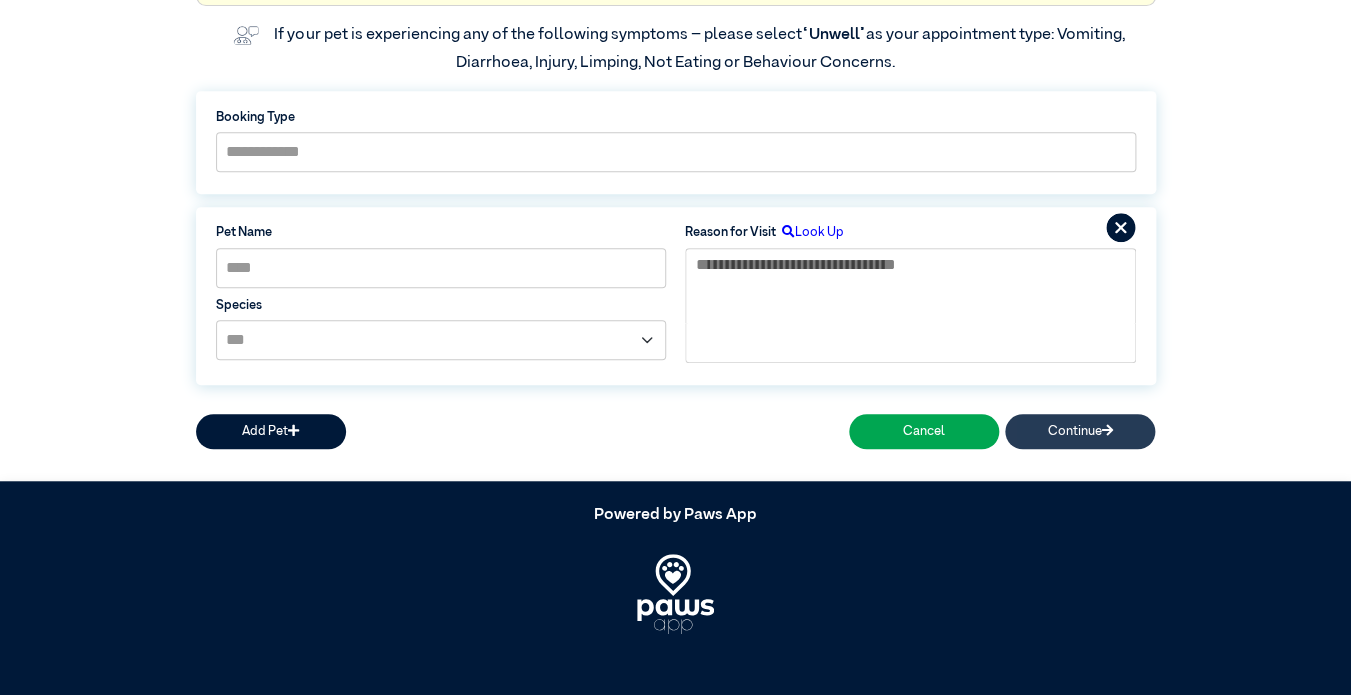click on "Continue" at bounding box center (1080, 431) 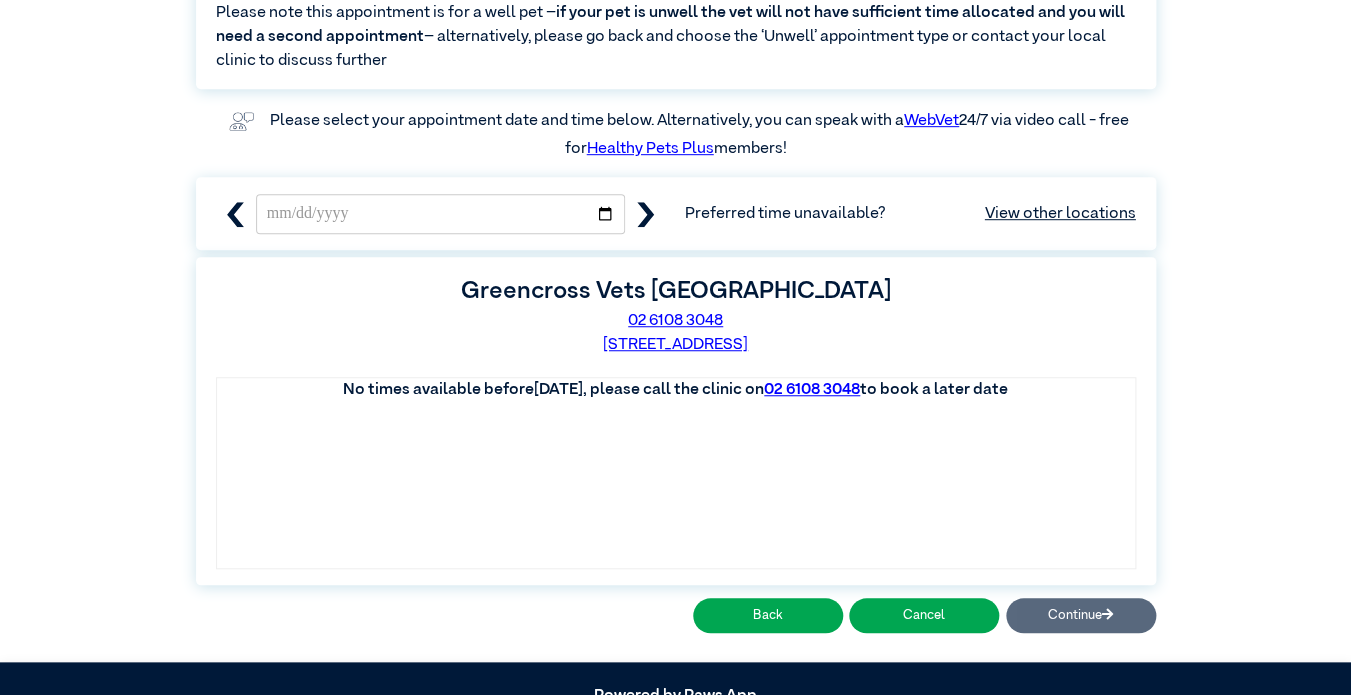 scroll, scrollTop: 324, scrollLeft: 0, axis: vertical 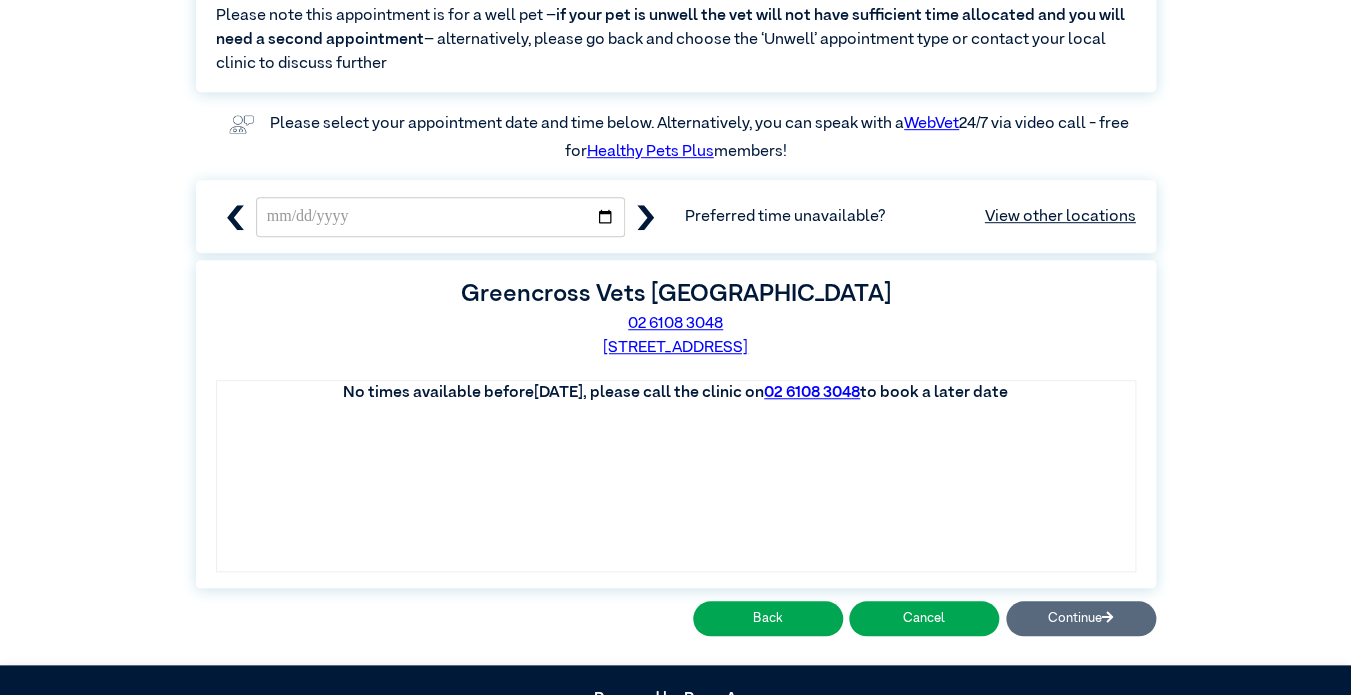 click on "View other locations" at bounding box center [1060, 217] 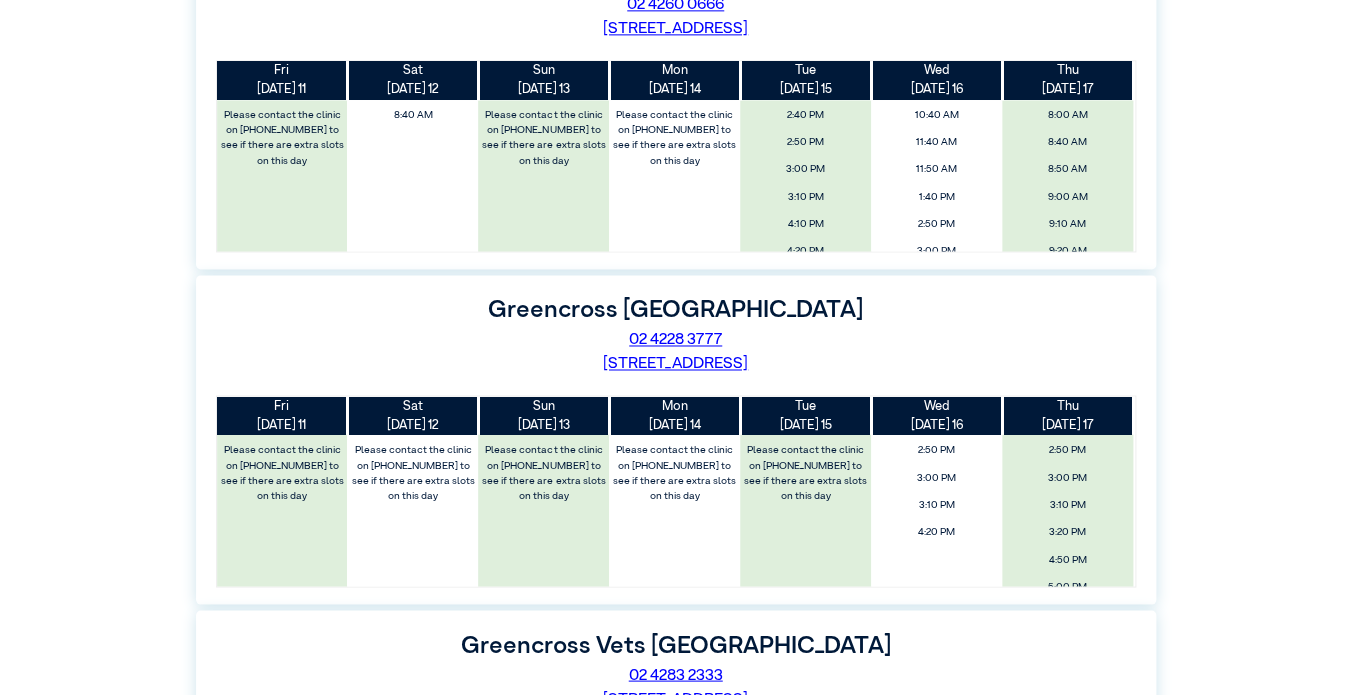 scroll, scrollTop: 973, scrollLeft: 0, axis: vertical 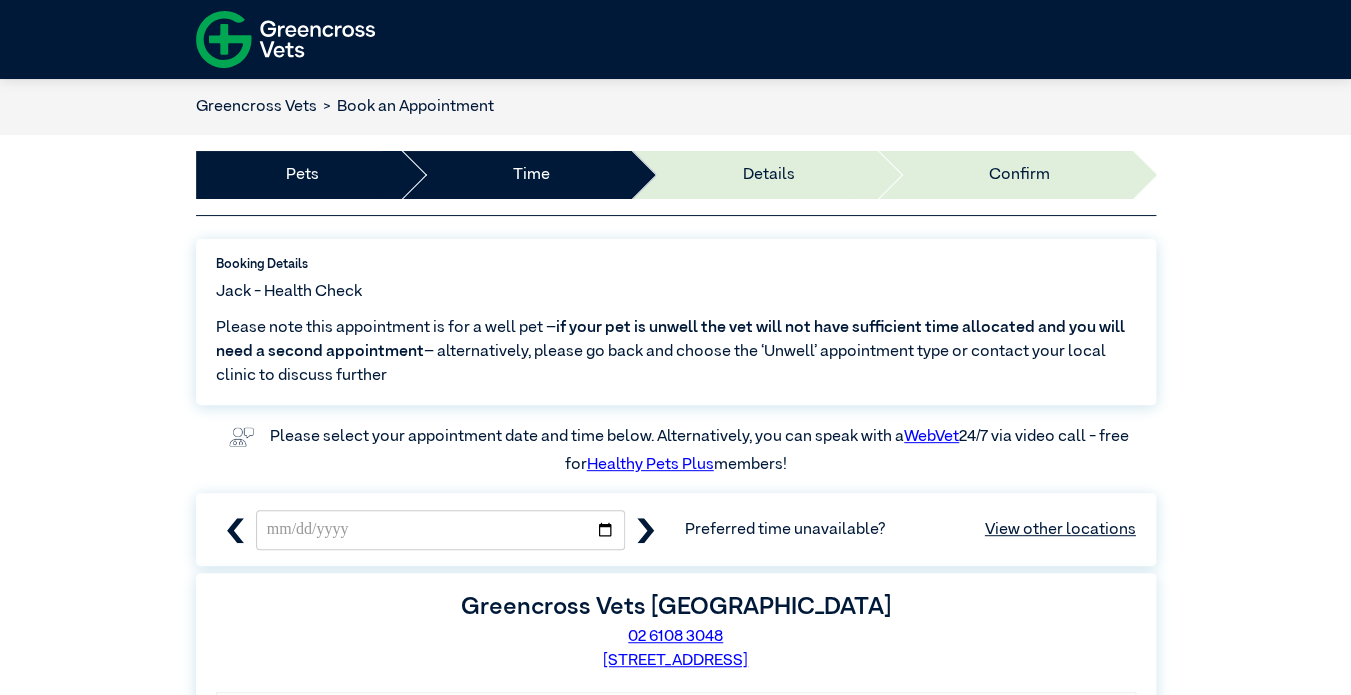 click on "Greencross Vets" at bounding box center [256, 107] 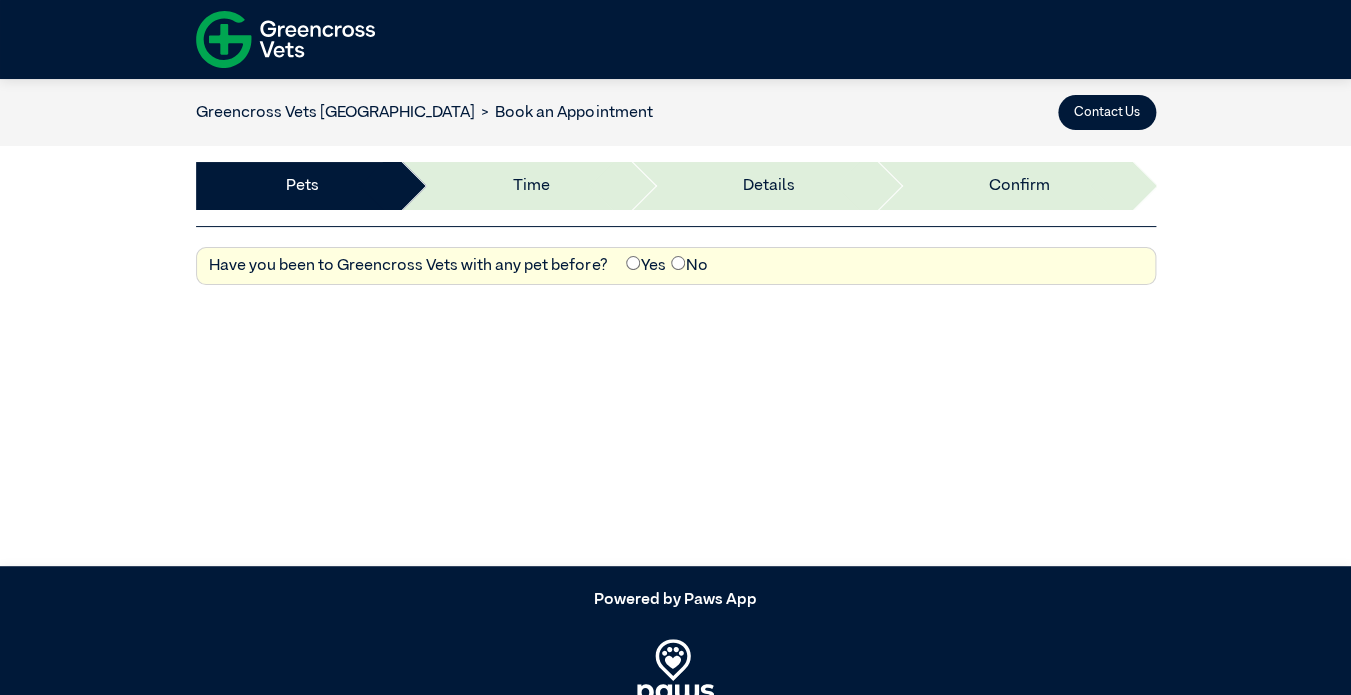 click on "Greencross Vets Majura Park Book an Appointment Contact Us" at bounding box center (676, 112) 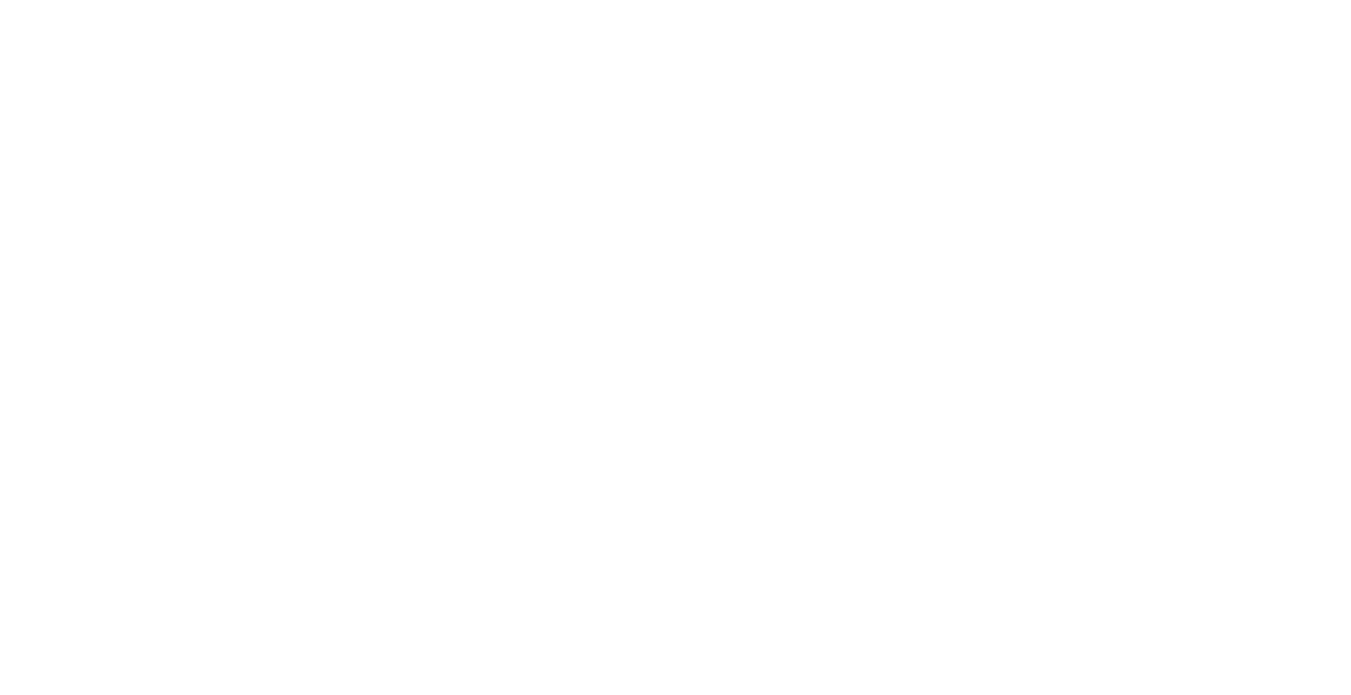 scroll, scrollTop: 0, scrollLeft: 0, axis: both 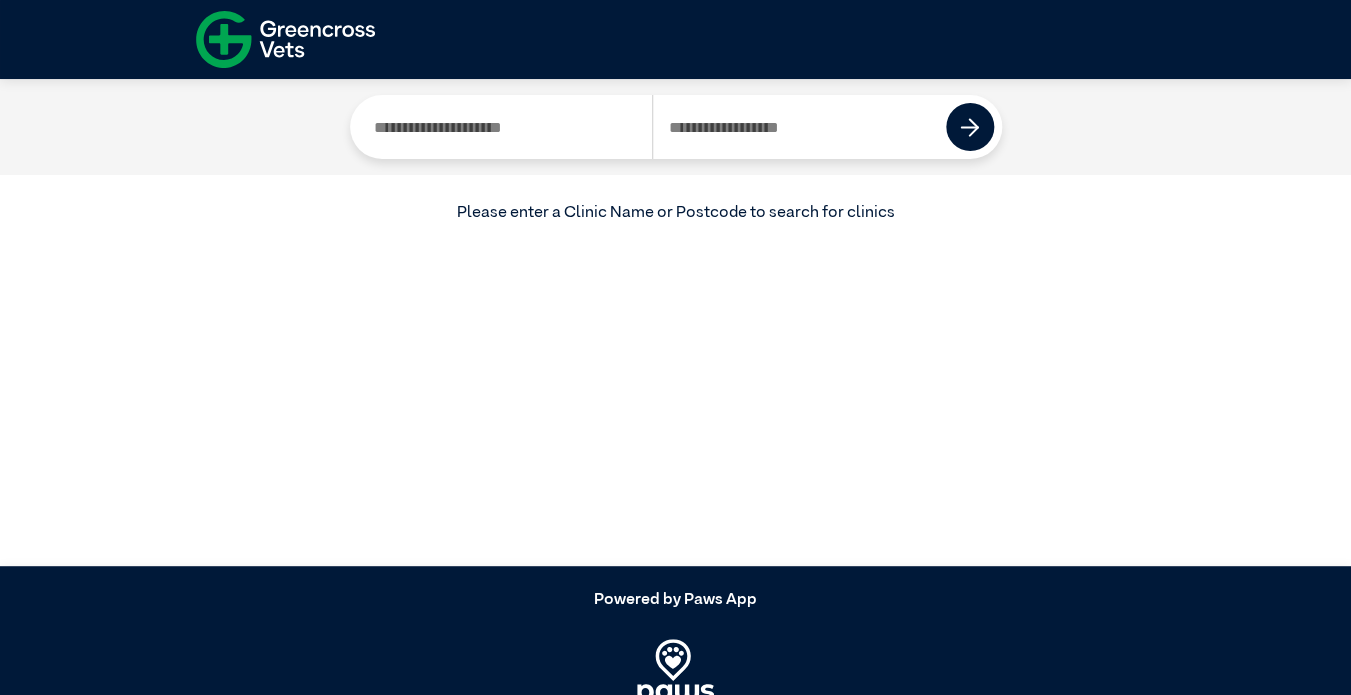 click at bounding box center (799, 127) 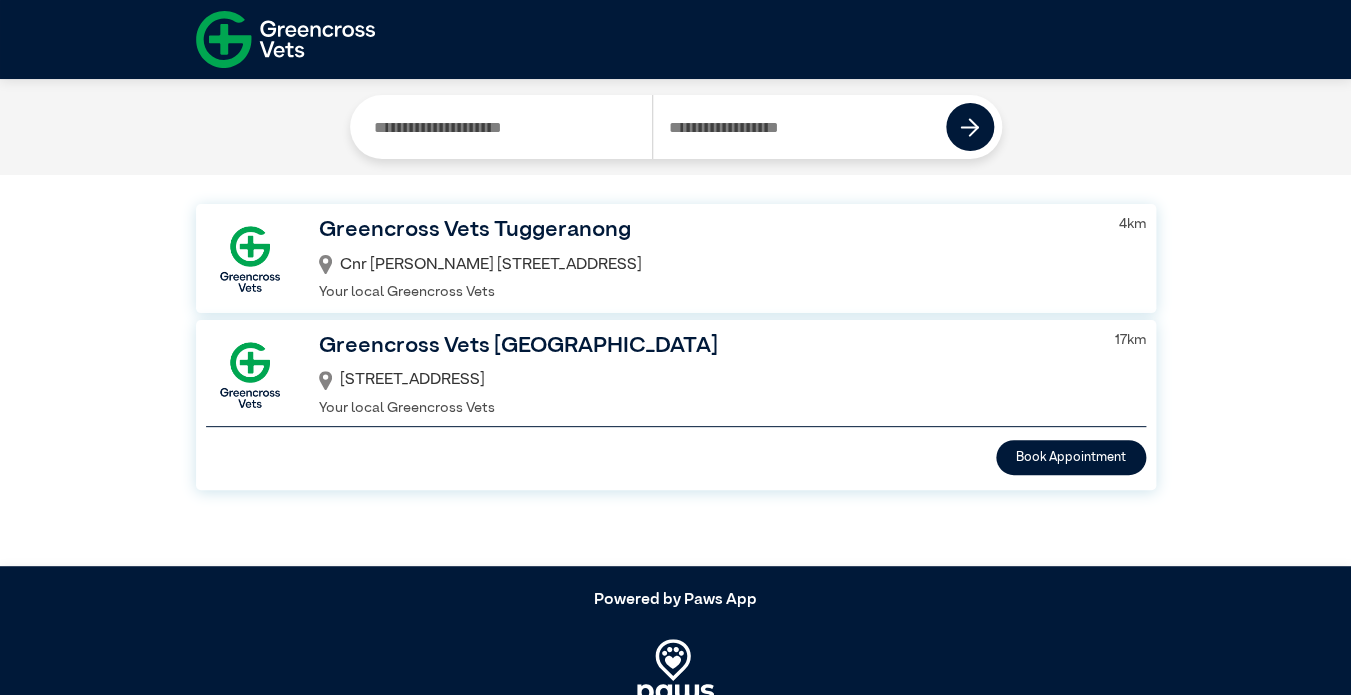 click on "Greencross Vets Tuggeranong" at bounding box center [706, 231] 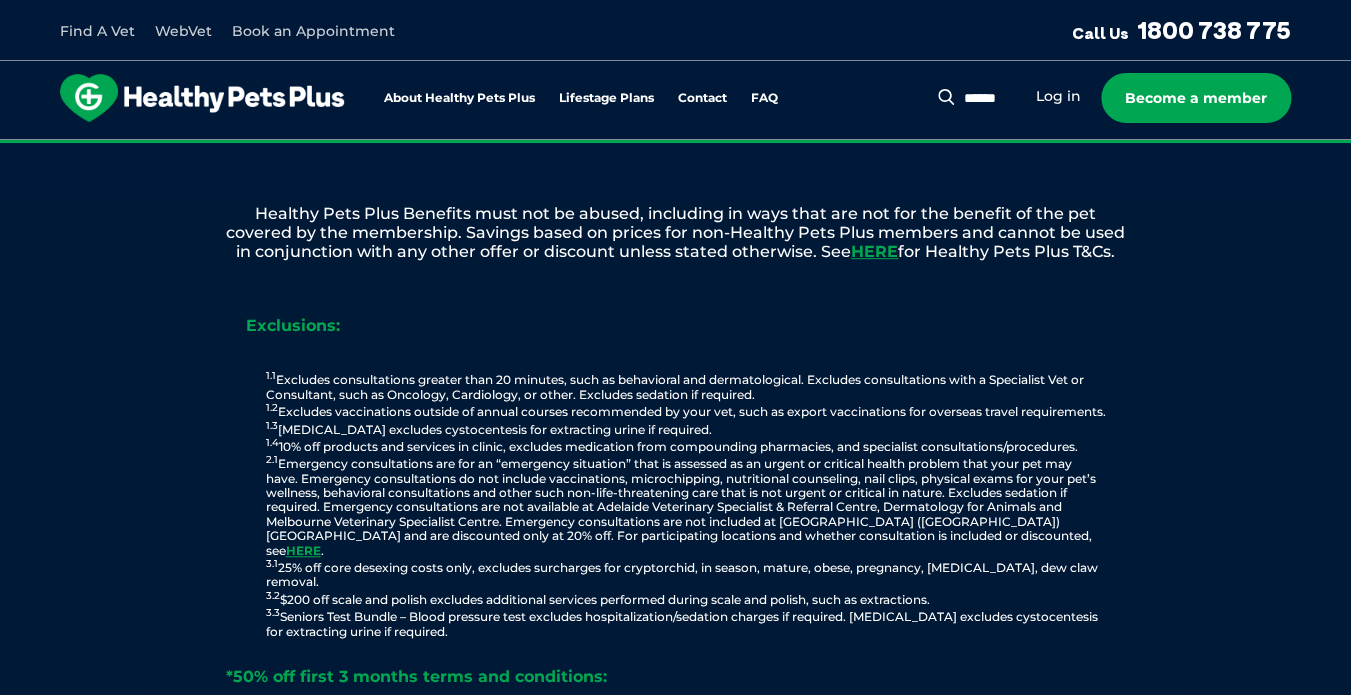 scroll, scrollTop: 2924, scrollLeft: 0, axis: vertical 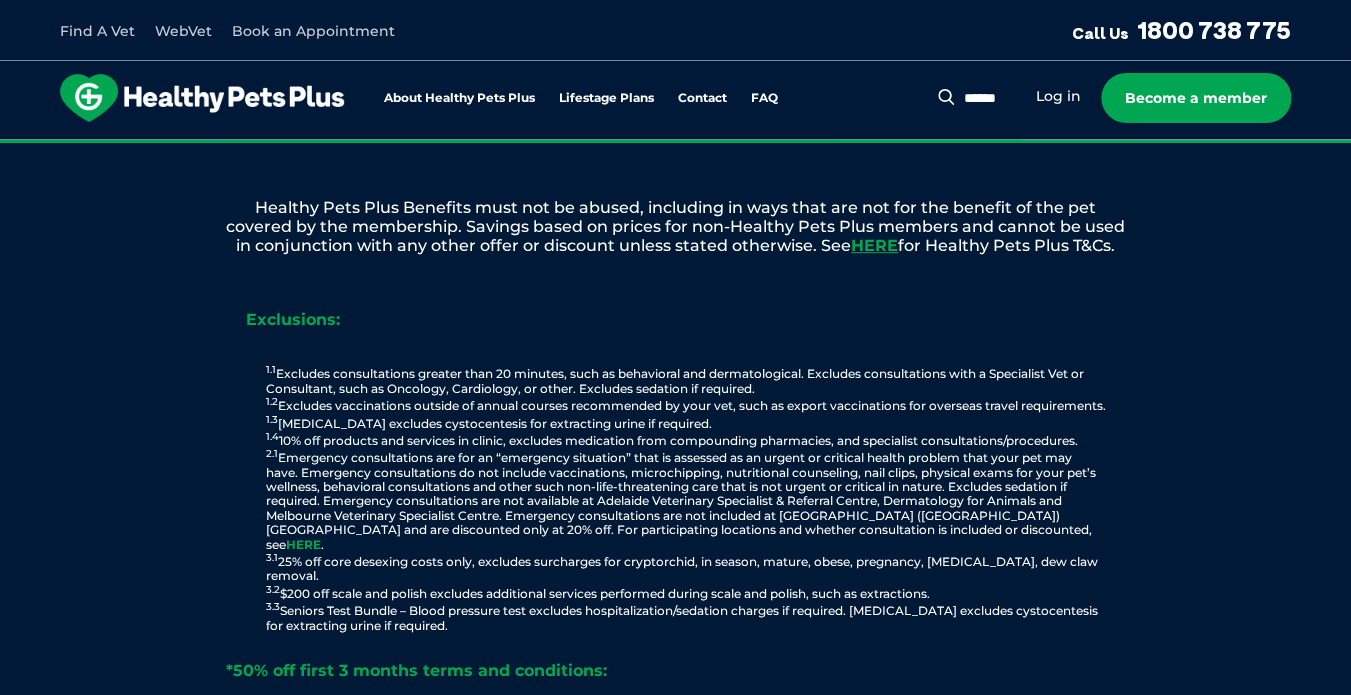 click on "HERE" at bounding box center [303, 544] 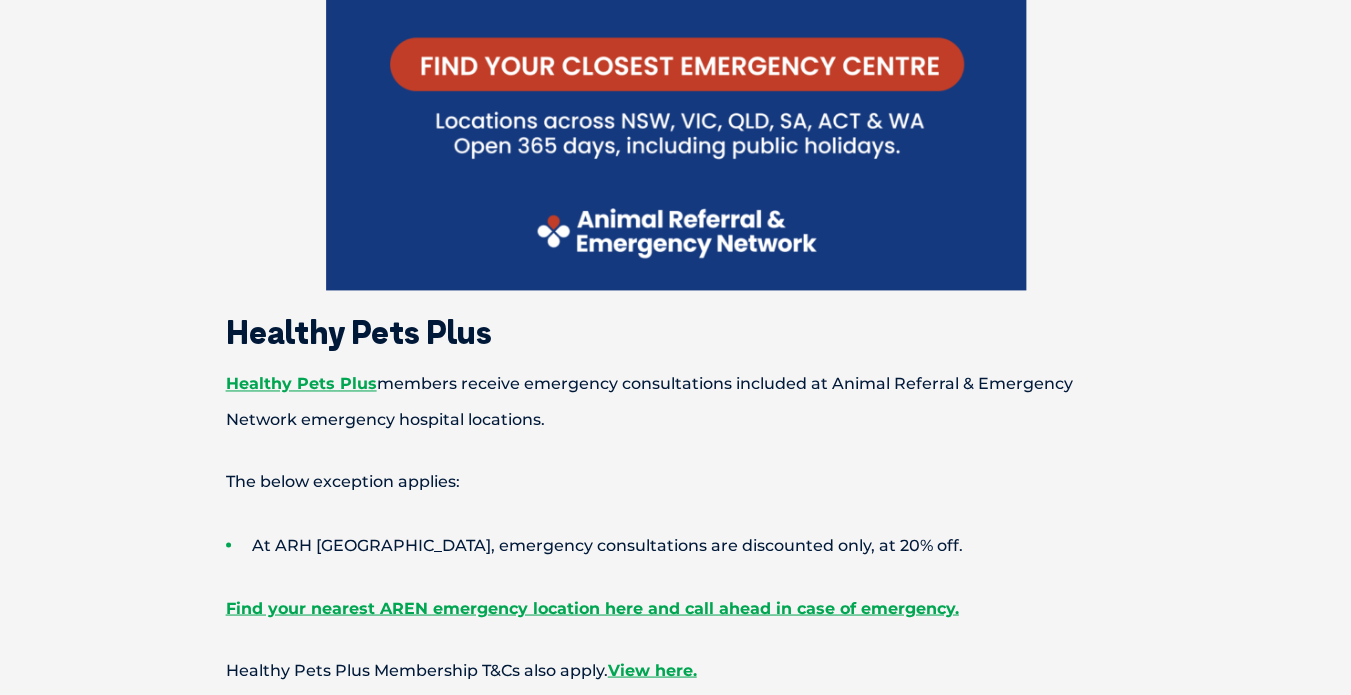 scroll, scrollTop: 851, scrollLeft: 0, axis: vertical 